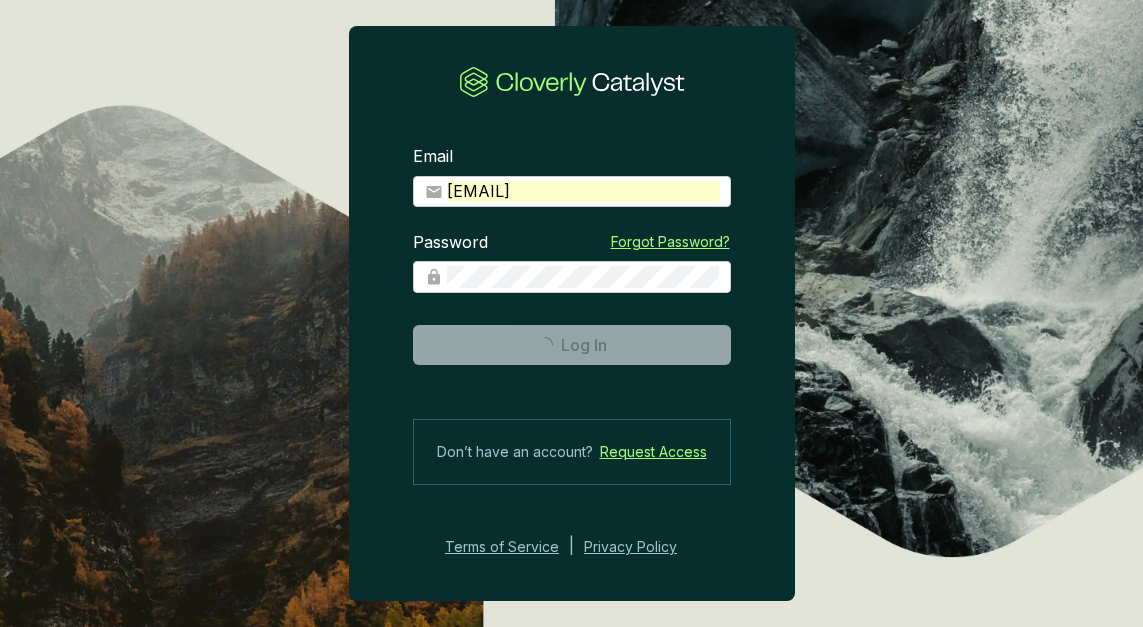 scroll, scrollTop: 0, scrollLeft: 0, axis: both 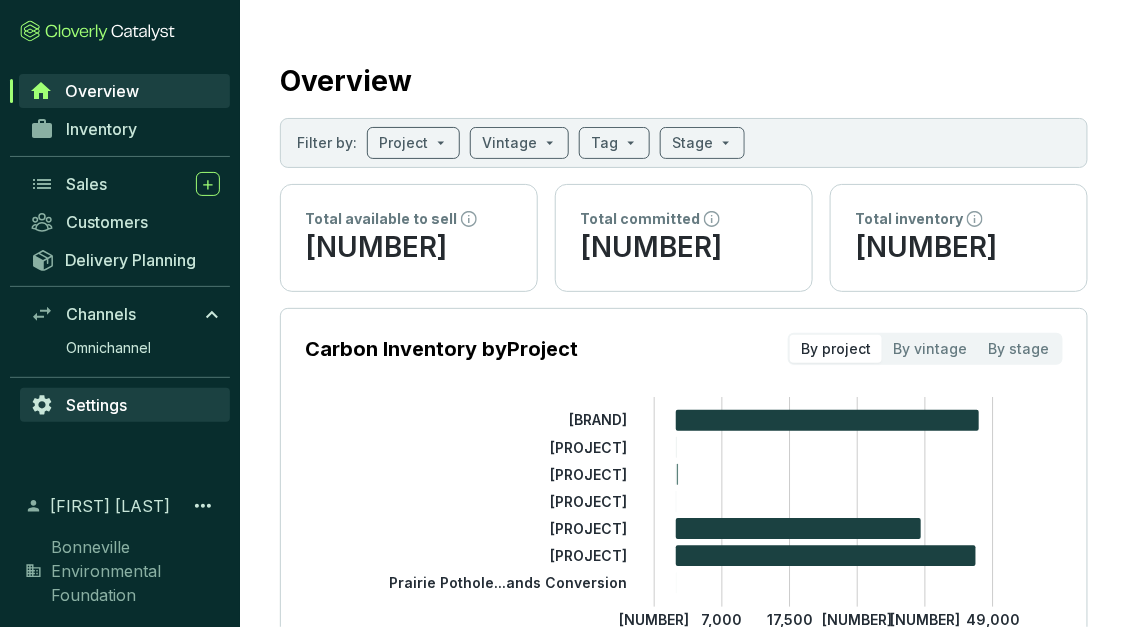 click on "Settings" at bounding box center [96, 405] 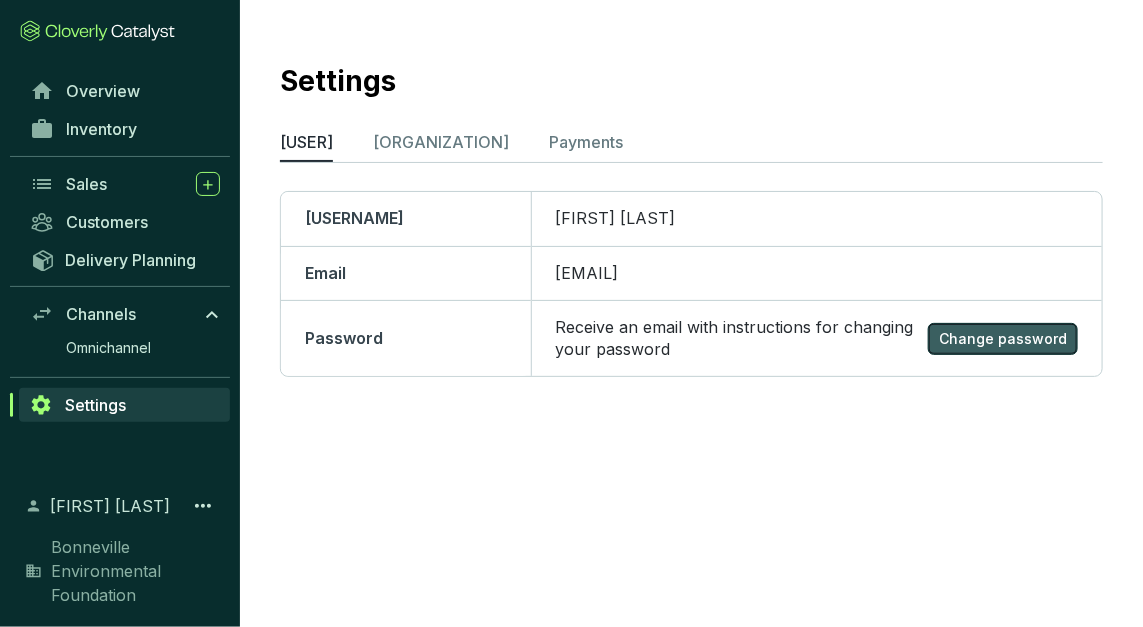 click on "Change password" at bounding box center [1003, 339] 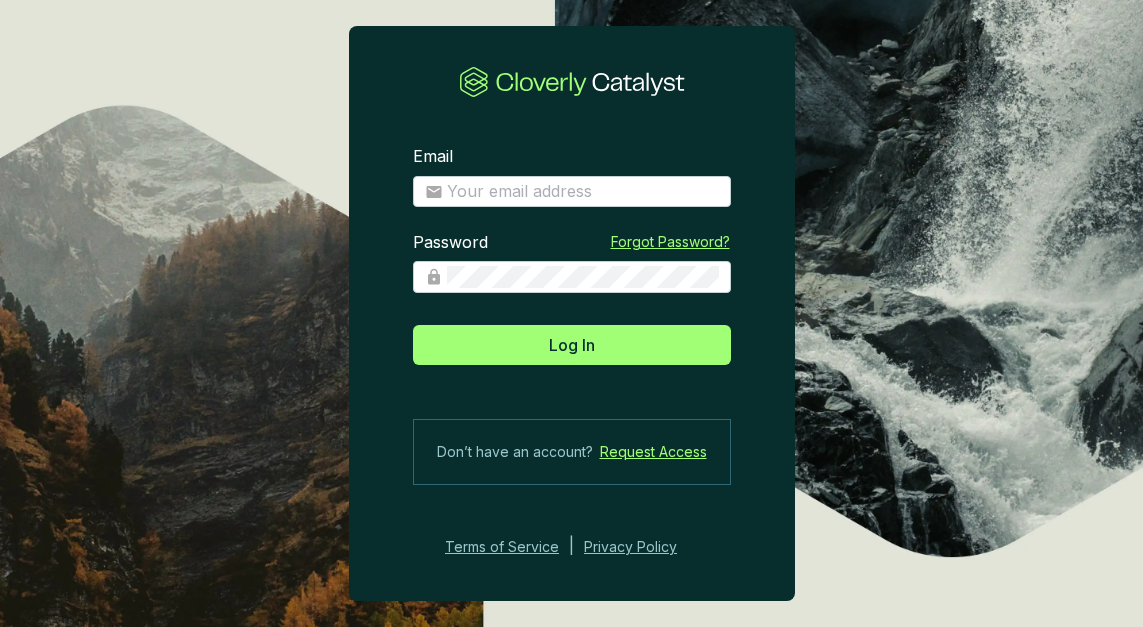 scroll, scrollTop: 0, scrollLeft: 0, axis: both 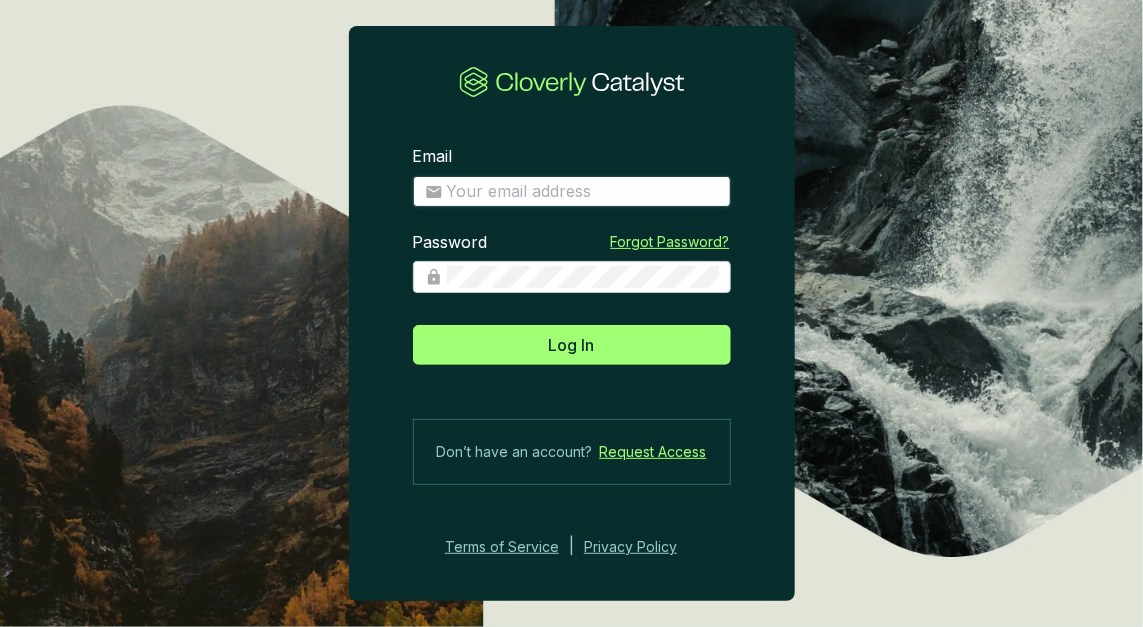 type on "[EMAIL]" 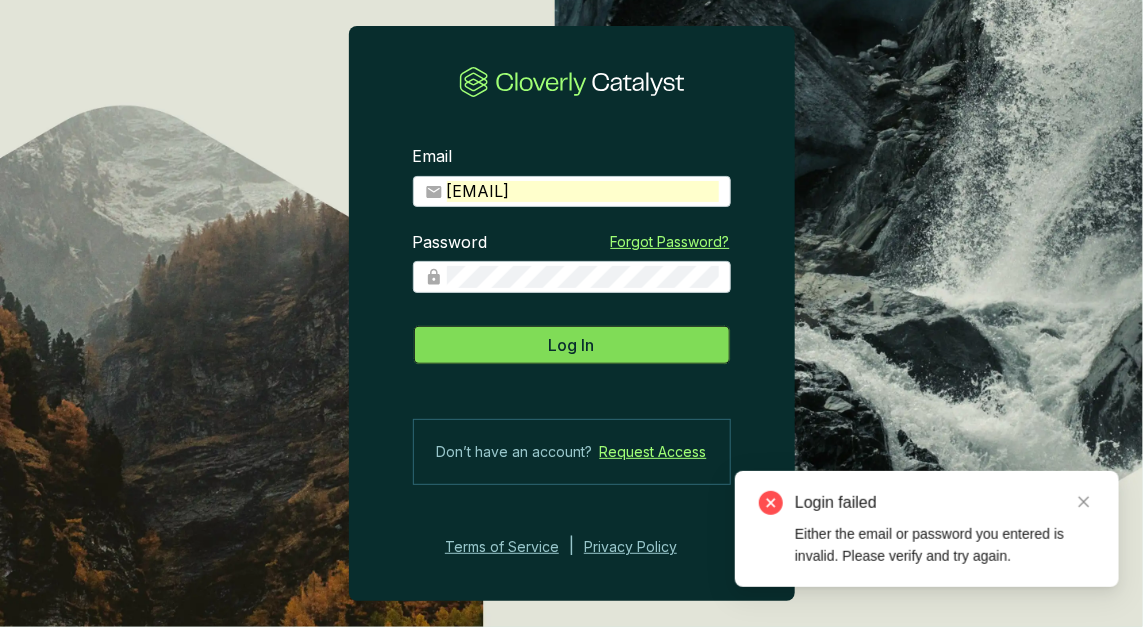 click on "Log In" at bounding box center [572, 345] 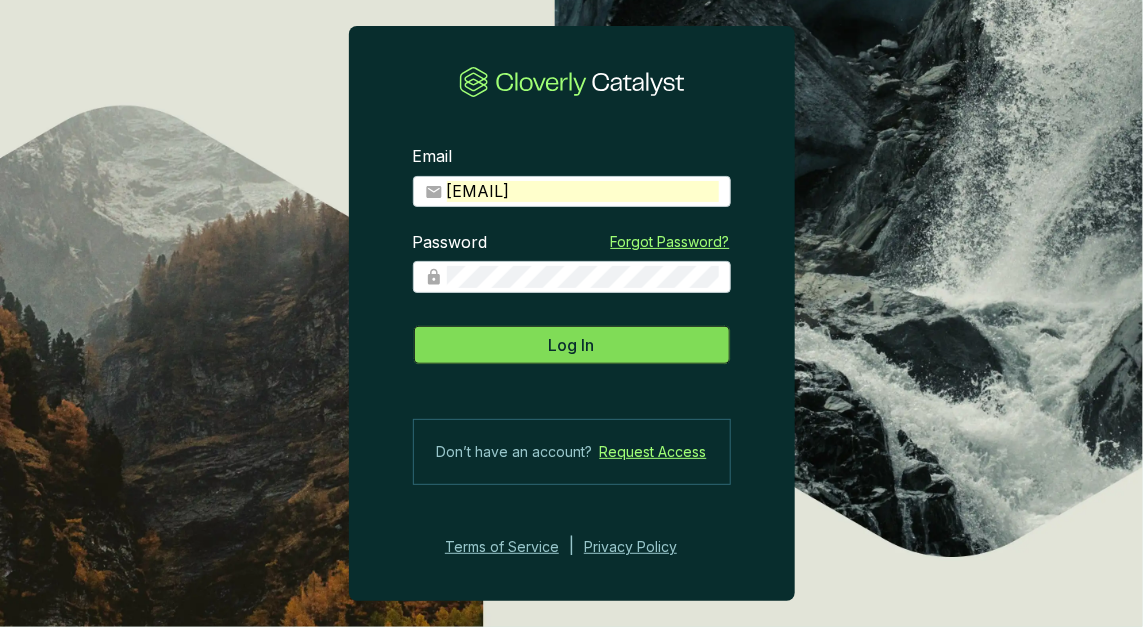 click on "Log In" at bounding box center [572, 345] 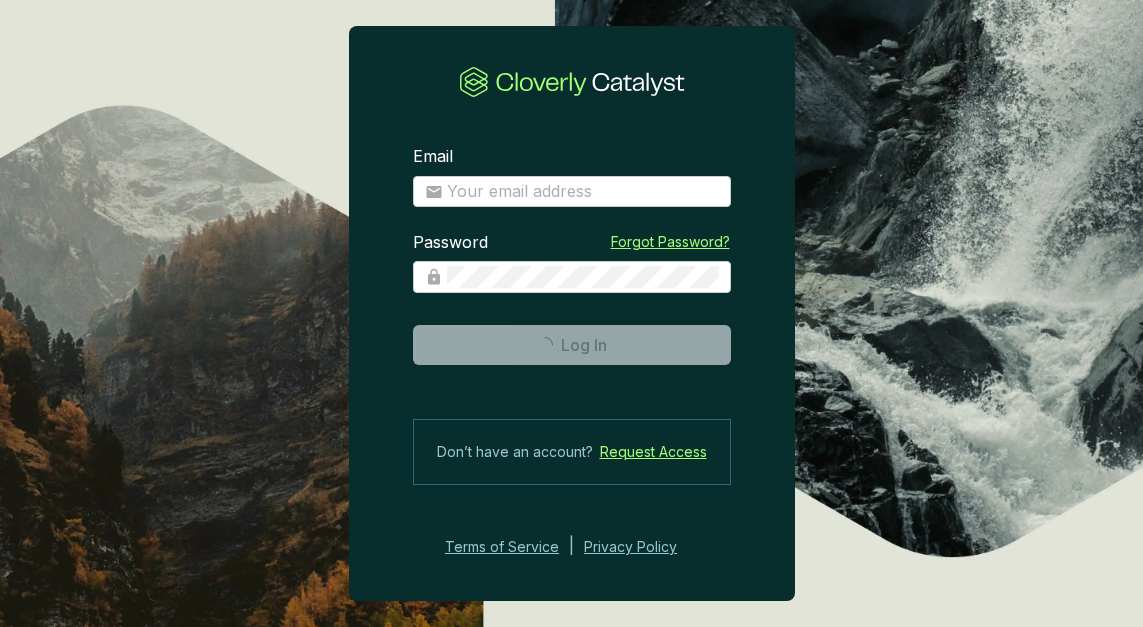 scroll, scrollTop: 0, scrollLeft: 0, axis: both 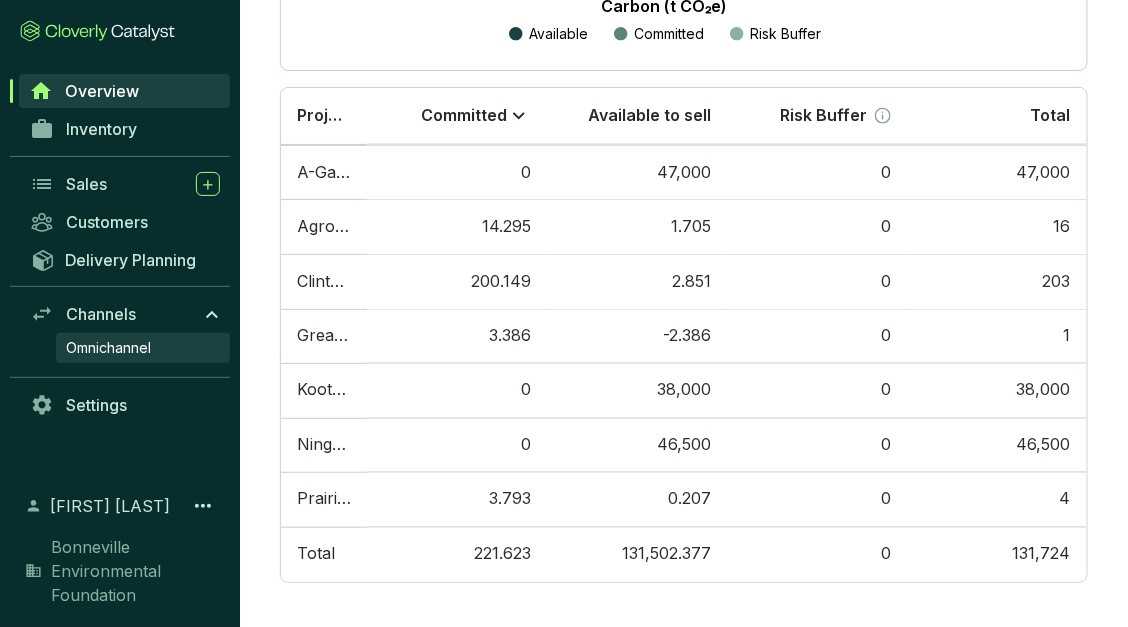 click on "Omnichannel" at bounding box center (108, 348) 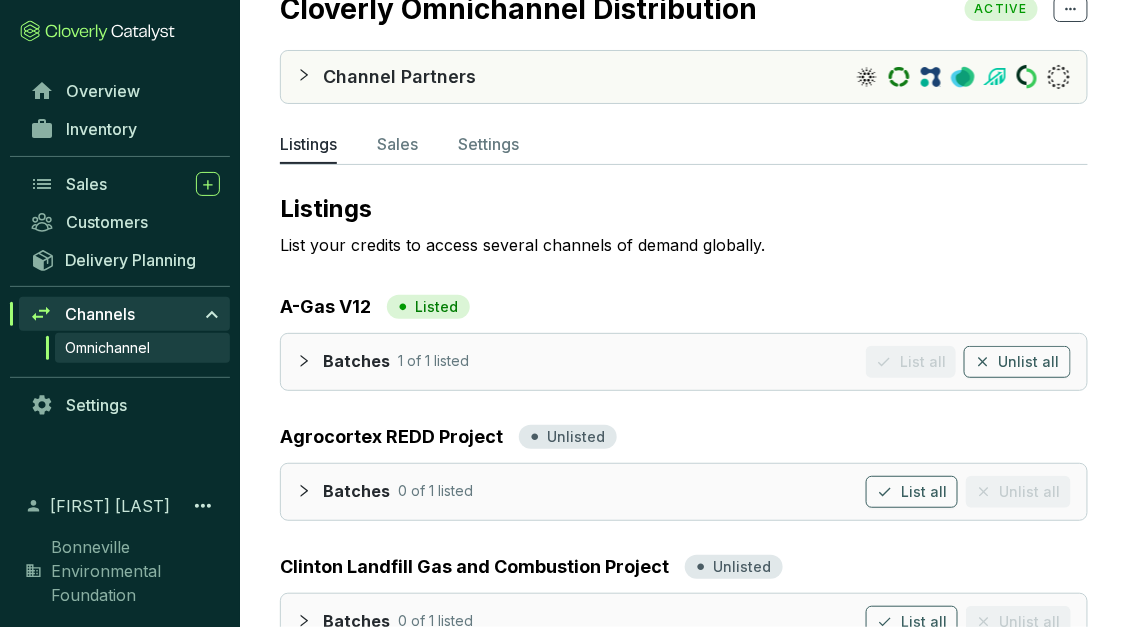 scroll, scrollTop: 0, scrollLeft: 0, axis: both 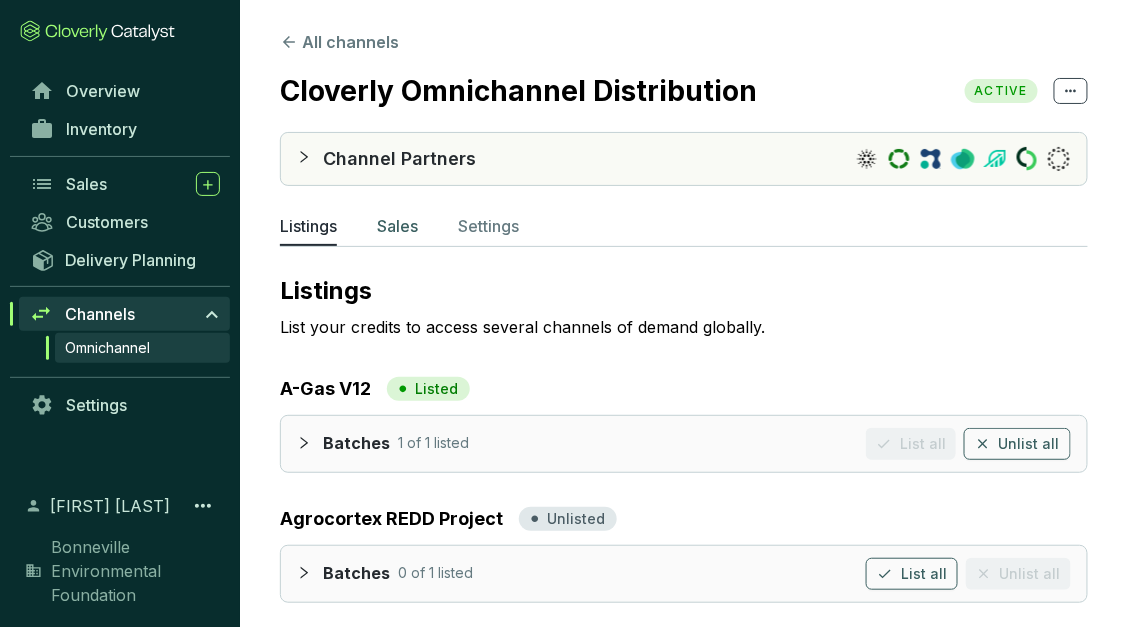 click on "Sales" at bounding box center (397, 226) 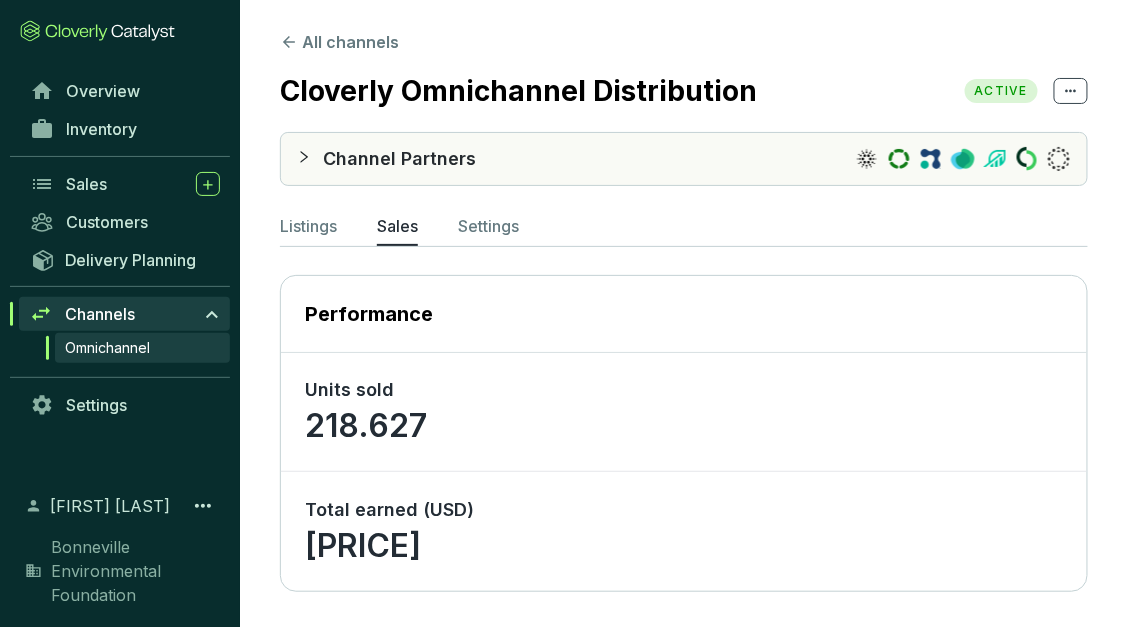 scroll, scrollTop: 2, scrollLeft: 0, axis: vertical 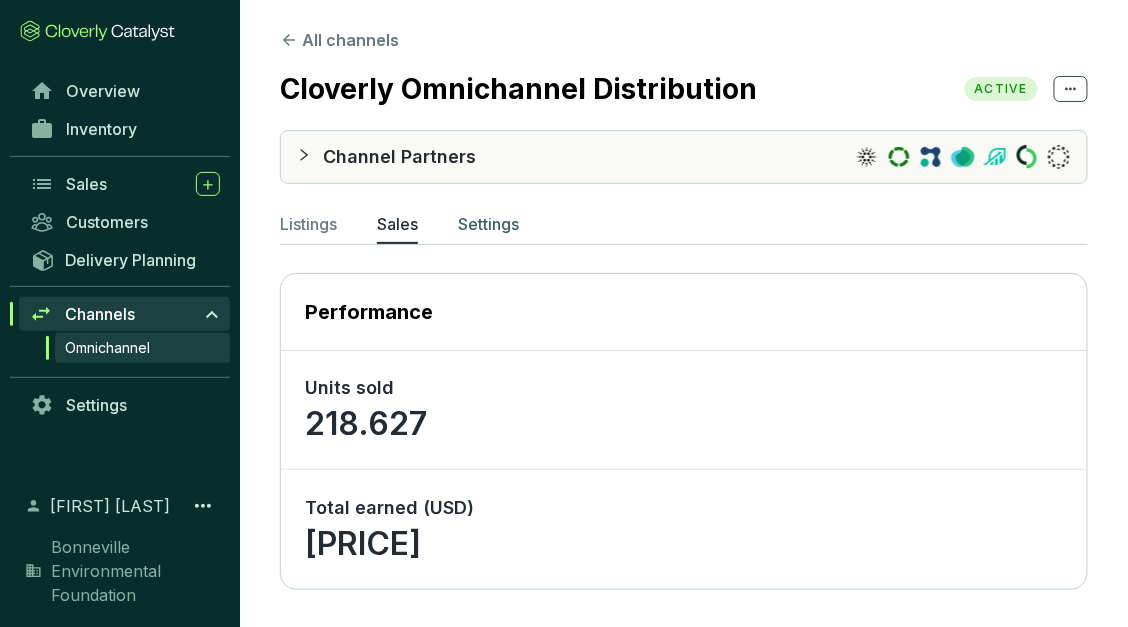 click on "Settings" at bounding box center [488, 224] 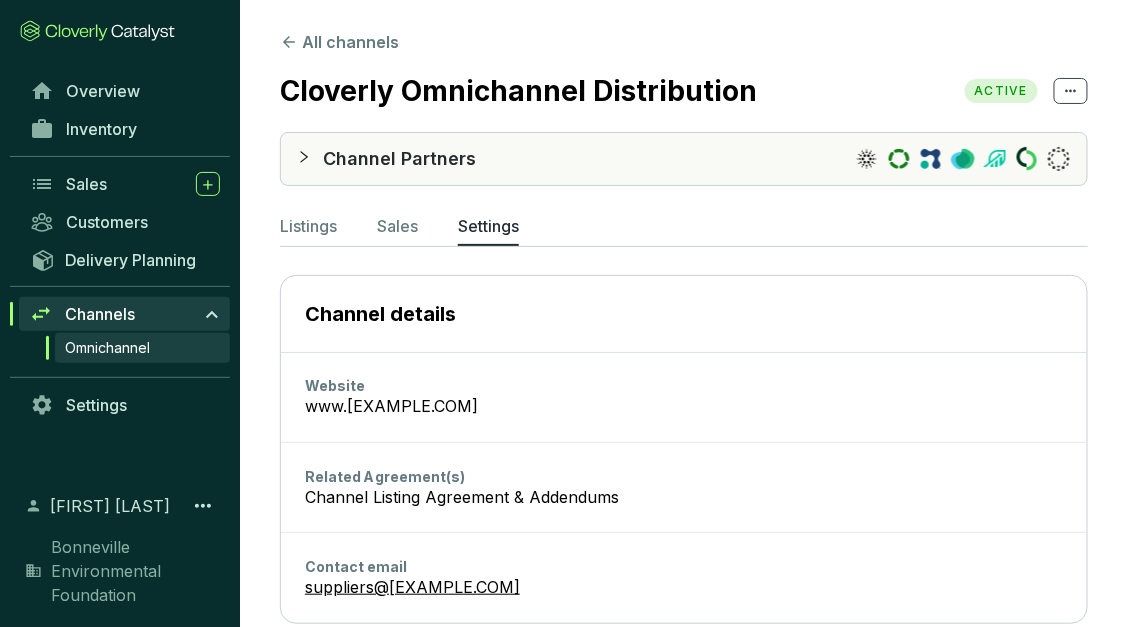 scroll, scrollTop: 33, scrollLeft: 0, axis: vertical 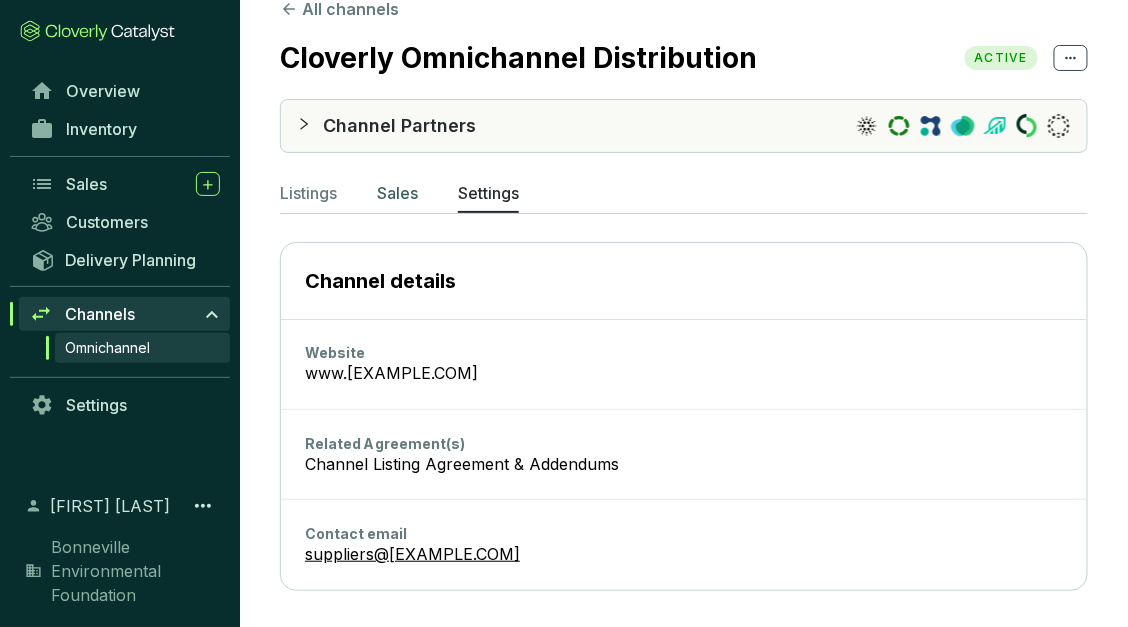 click on "Sales" at bounding box center [397, 193] 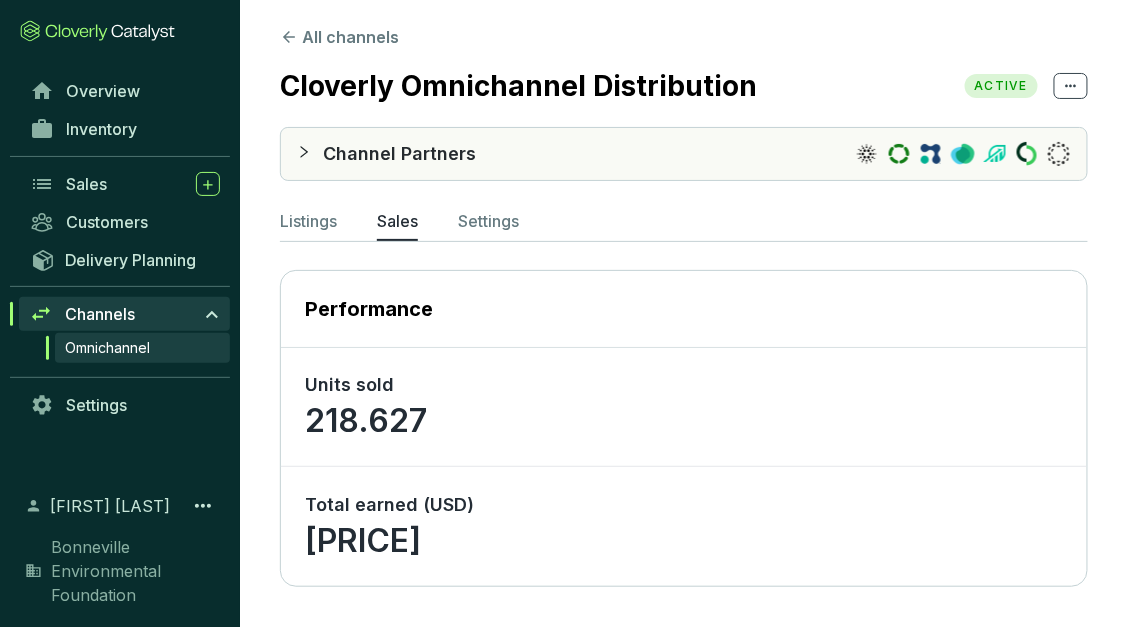 scroll, scrollTop: 0, scrollLeft: 0, axis: both 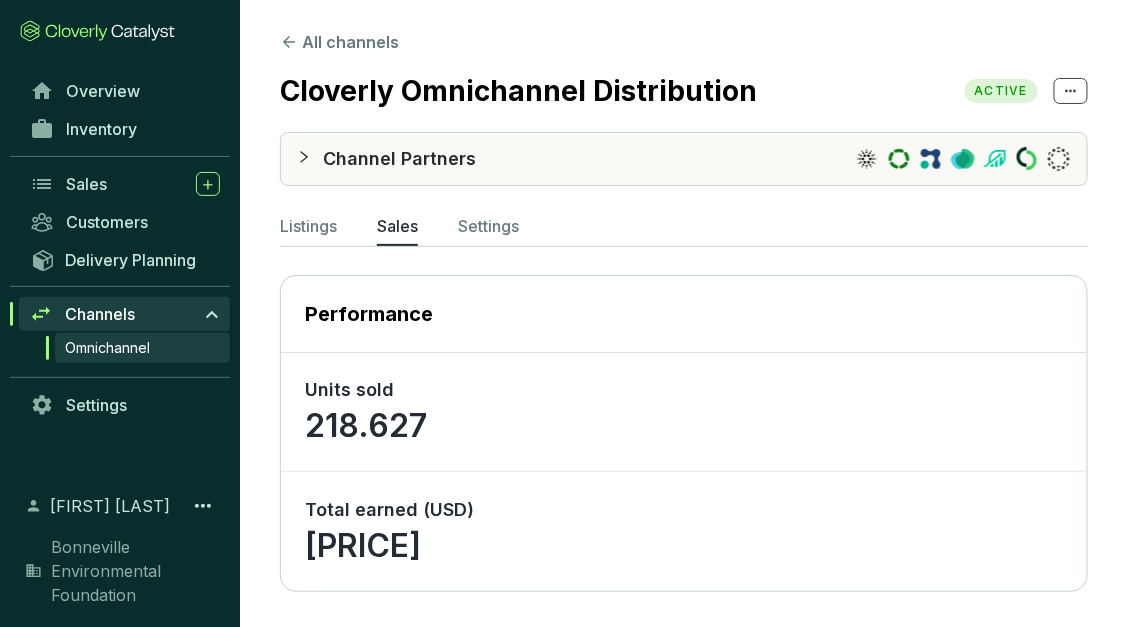 click on "All channels Cloverly Omnichannel Distribution   ACTIVE Channel Partners Listings Sales Settings Performance Units sold 218.627 Total earned (USD) $295.88" at bounding box center (684, 316) 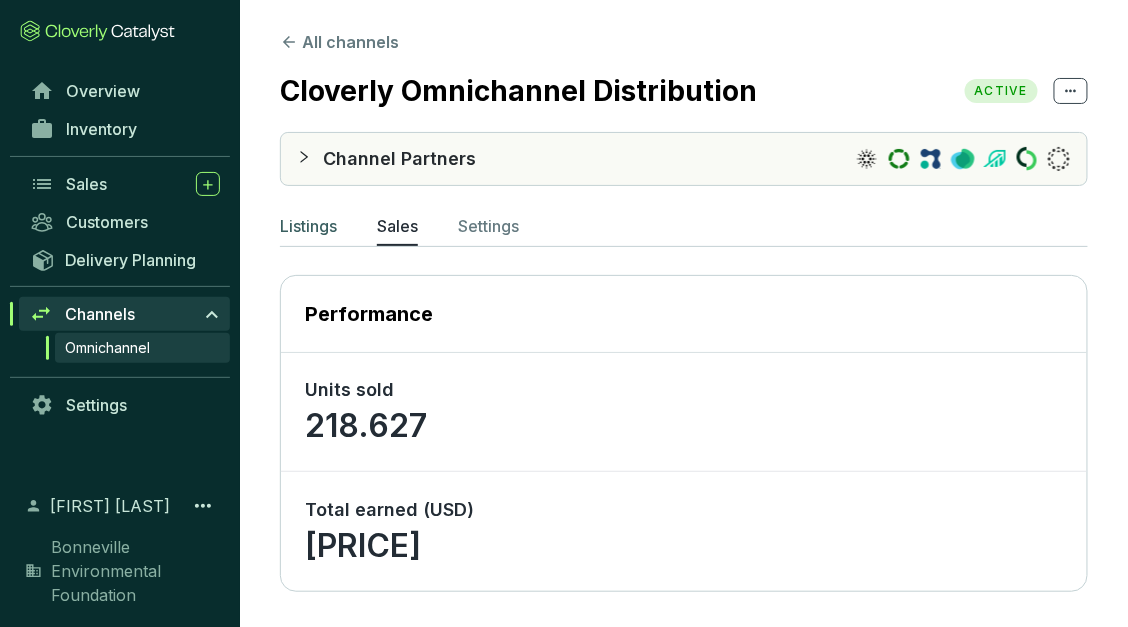 click on "Listings" at bounding box center [308, 226] 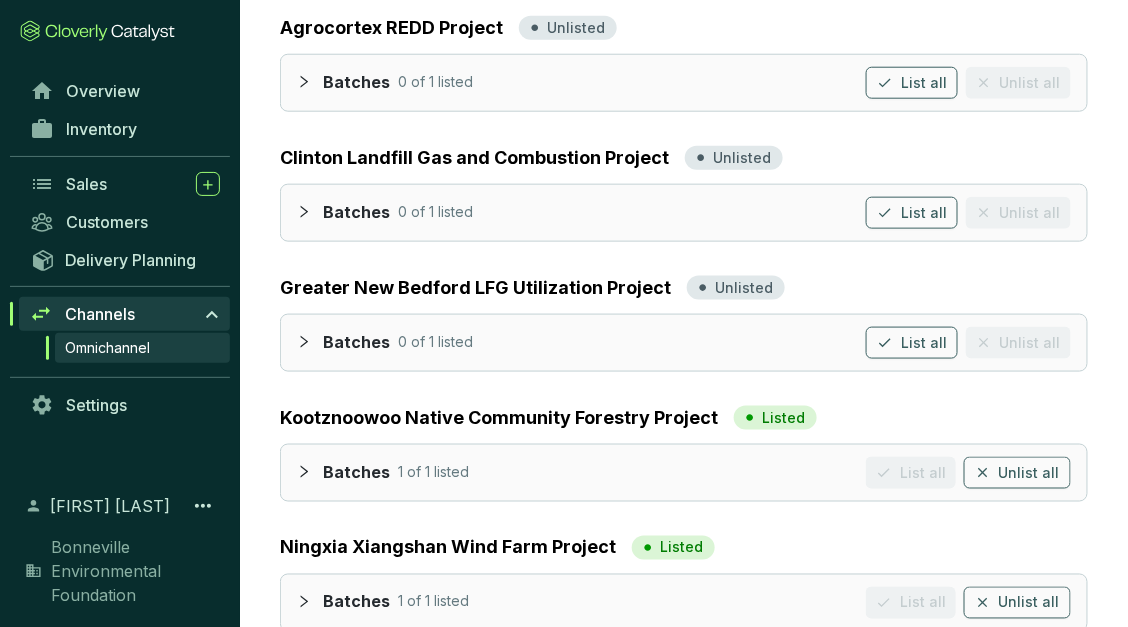 scroll, scrollTop: 658, scrollLeft: 0, axis: vertical 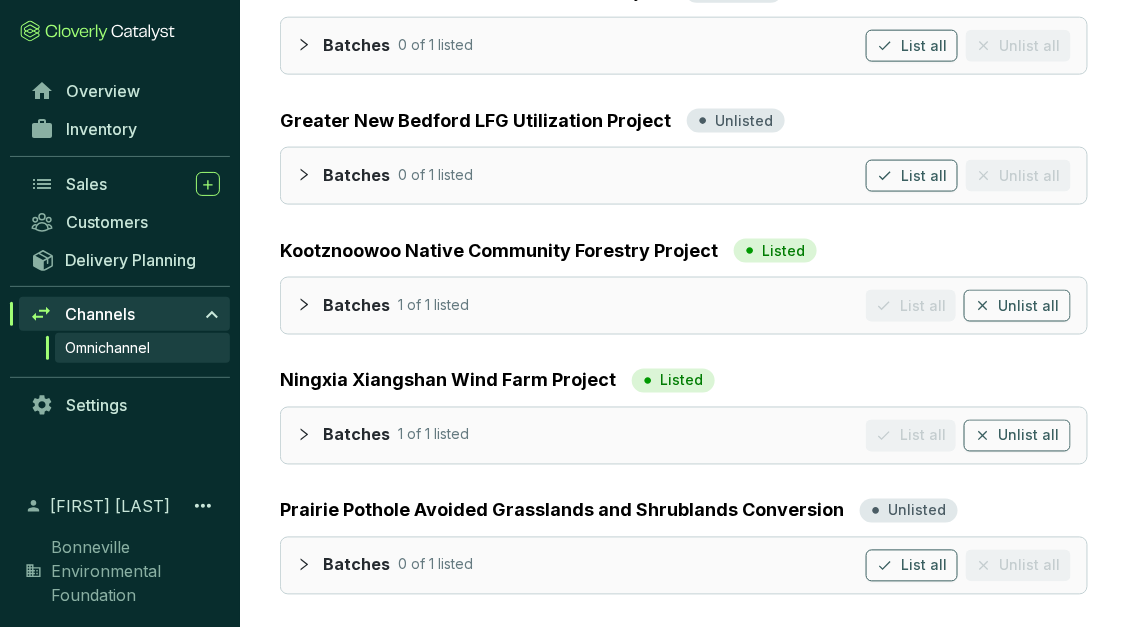click on "Omnichannel" at bounding box center [107, 348] 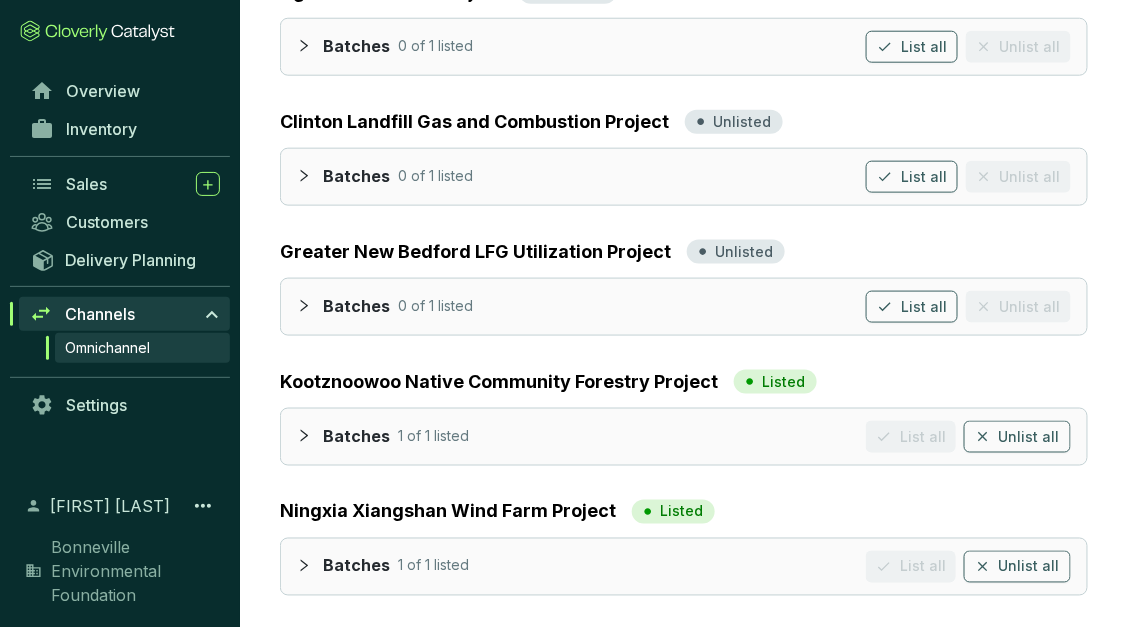 scroll, scrollTop: 658, scrollLeft: 0, axis: vertical 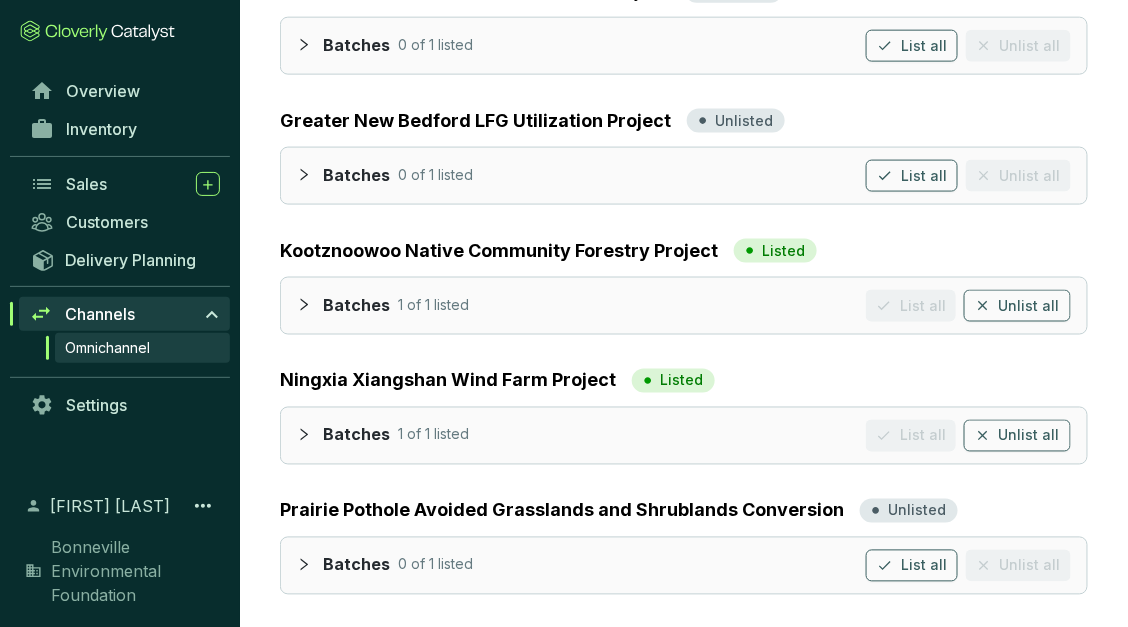 click on "Channels" at bounding box center (100, 314) 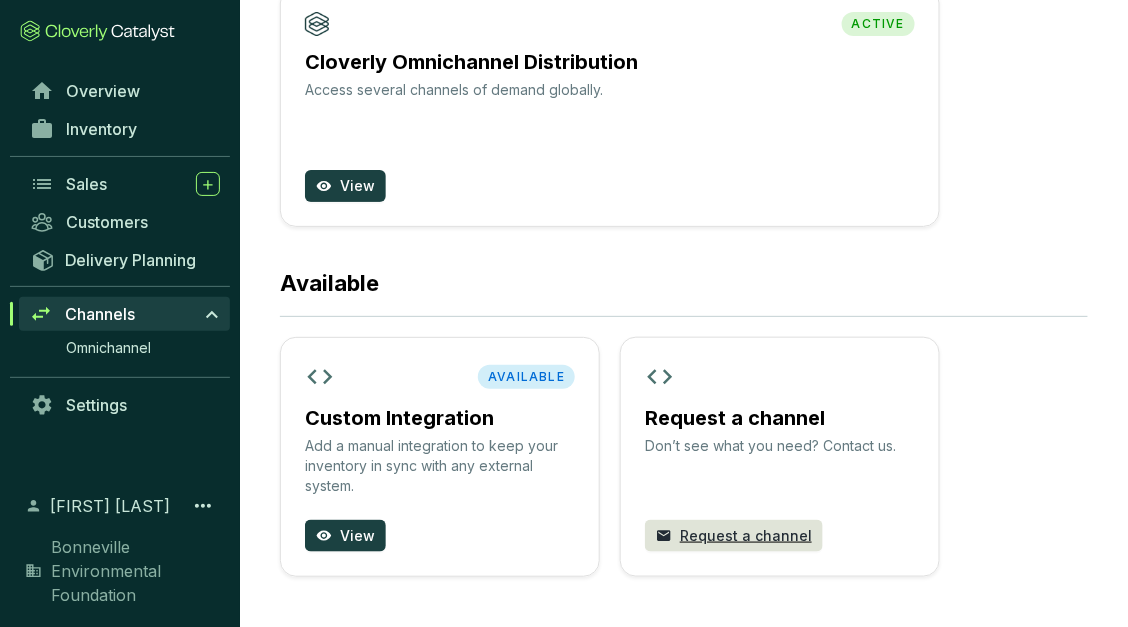 scroll, scrollTop: 215, scrollLeft: 0, axis: vertical 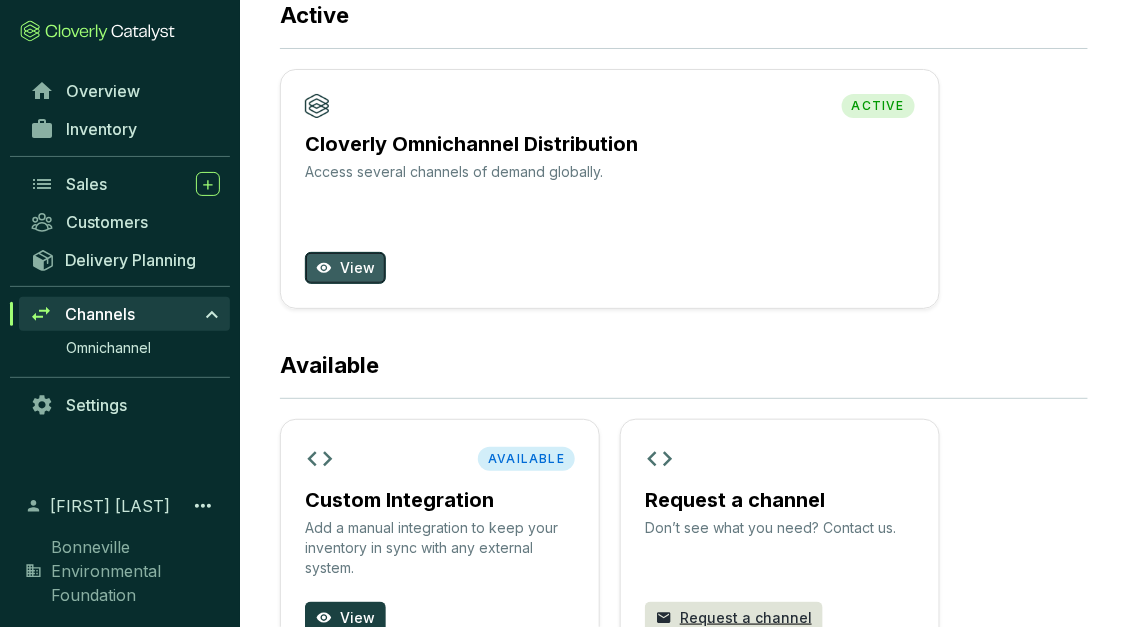 click on "View" at bounding box center (357, 268) 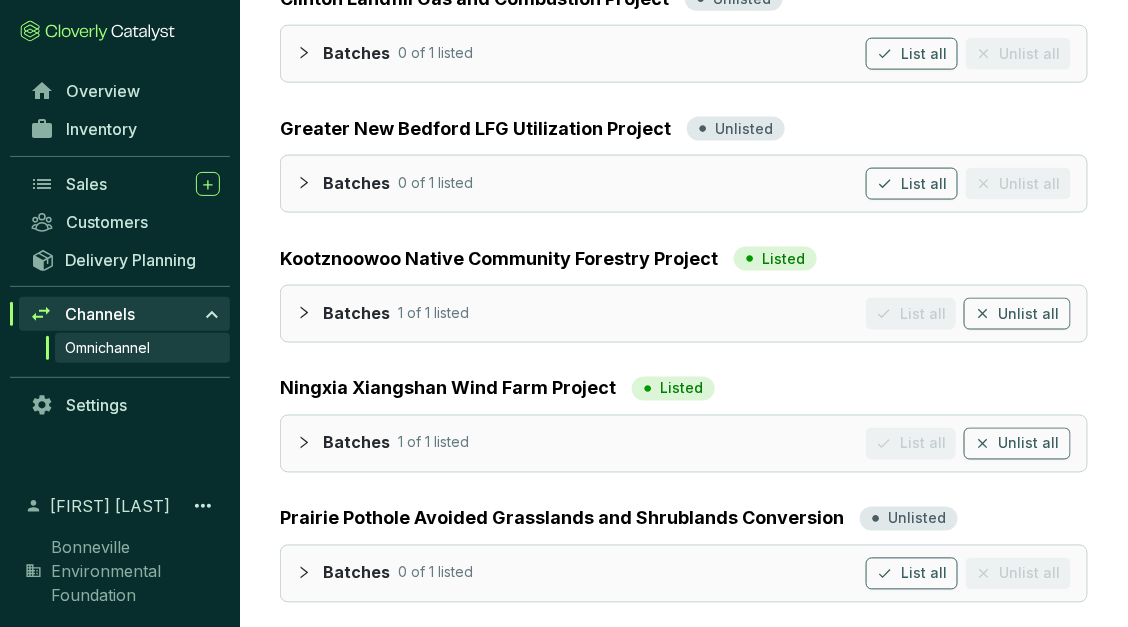scroll, scrollTop: 658, scrollLeft: 0, axis: vertical 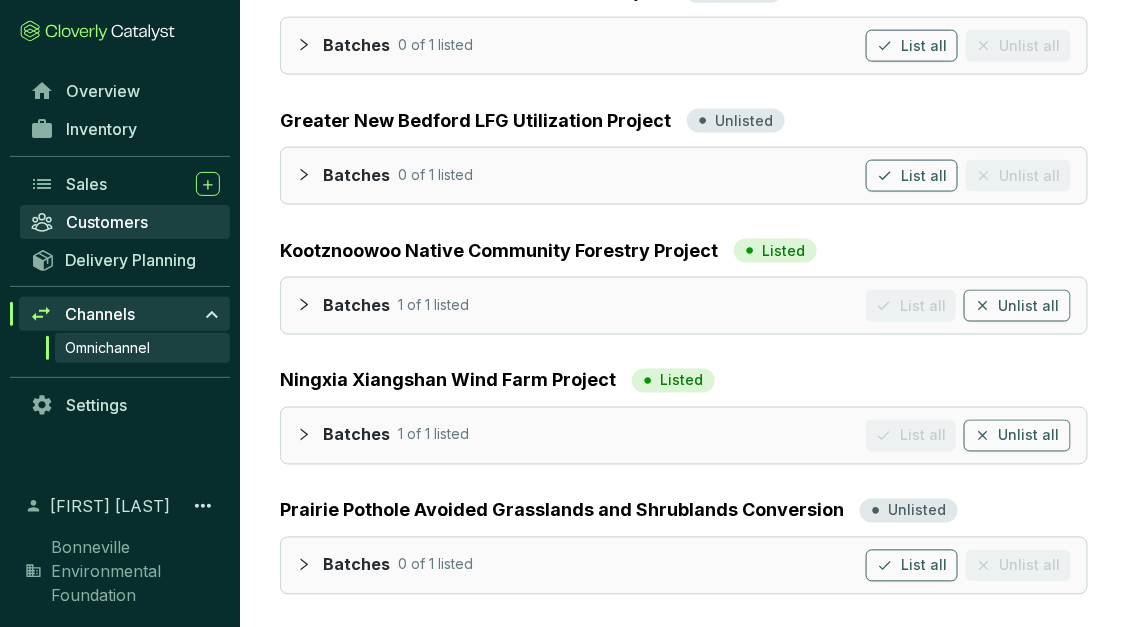 click on "Customers" at bounding box center (107, 222) 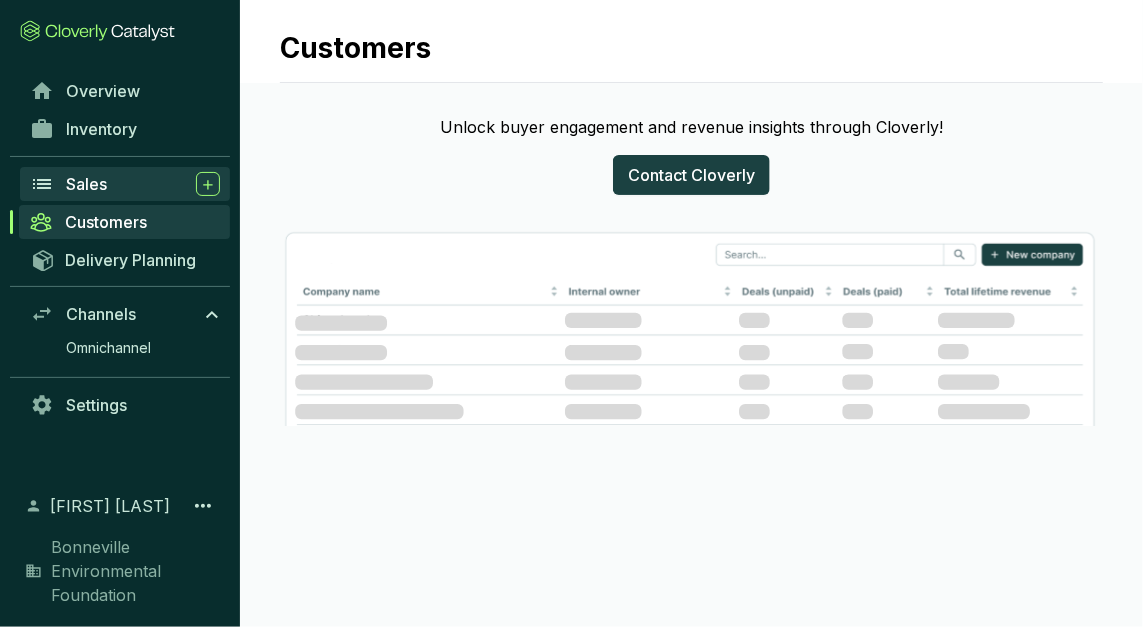 click on "Sales" at bounding box center (143, 184) 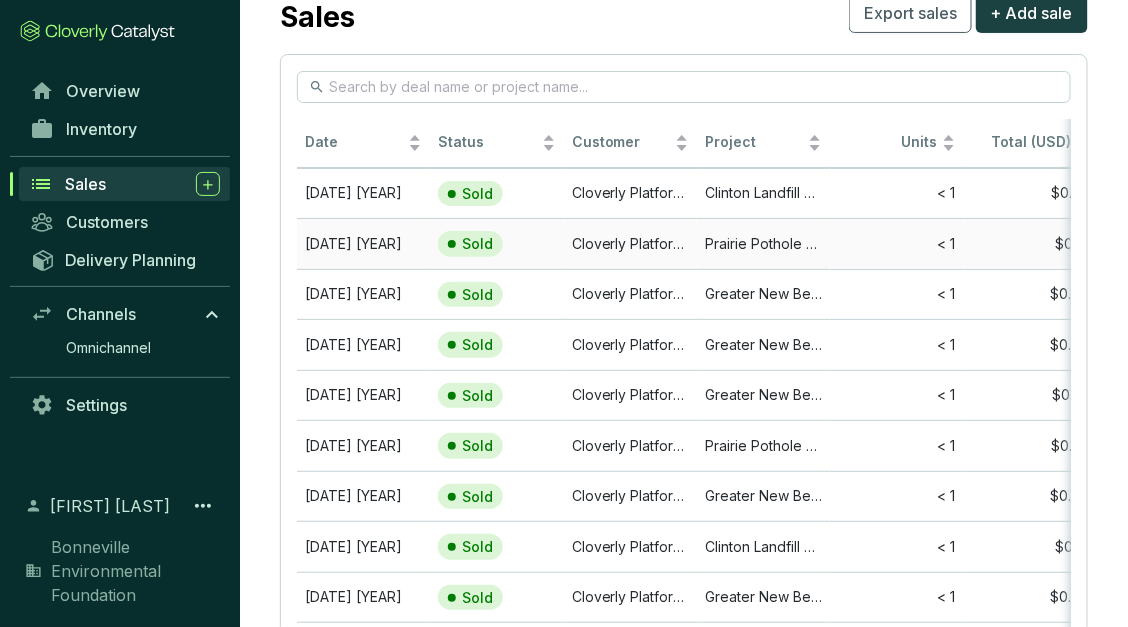 scroll, scrollTop: 0, scrollLeft: 0, axis: both 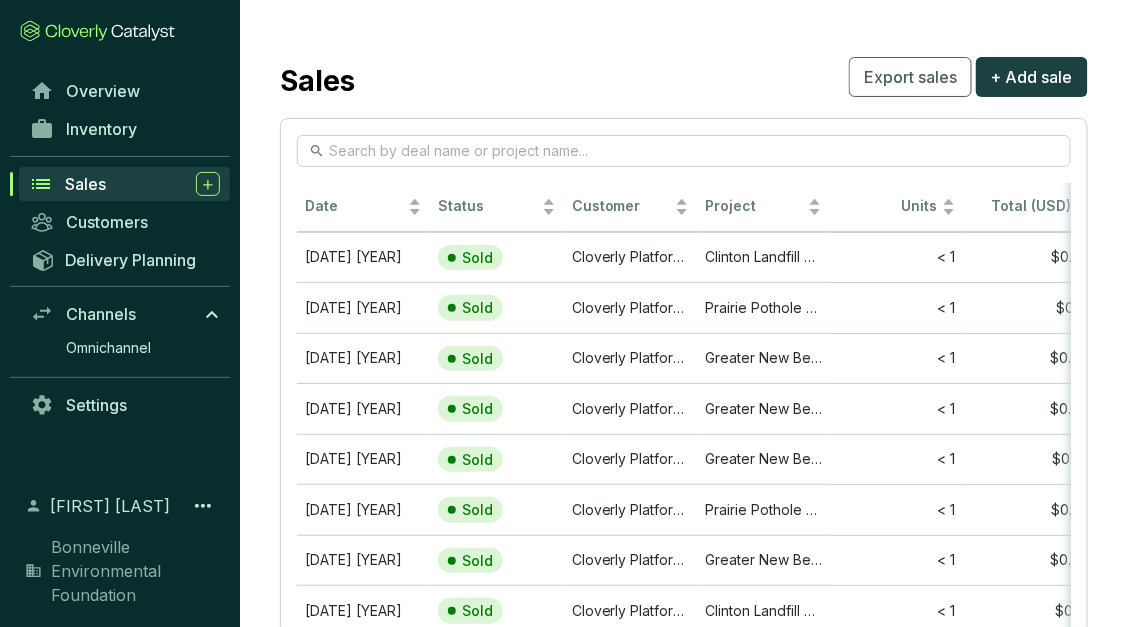 click on "Inventory" at bounding box center (120, 129) 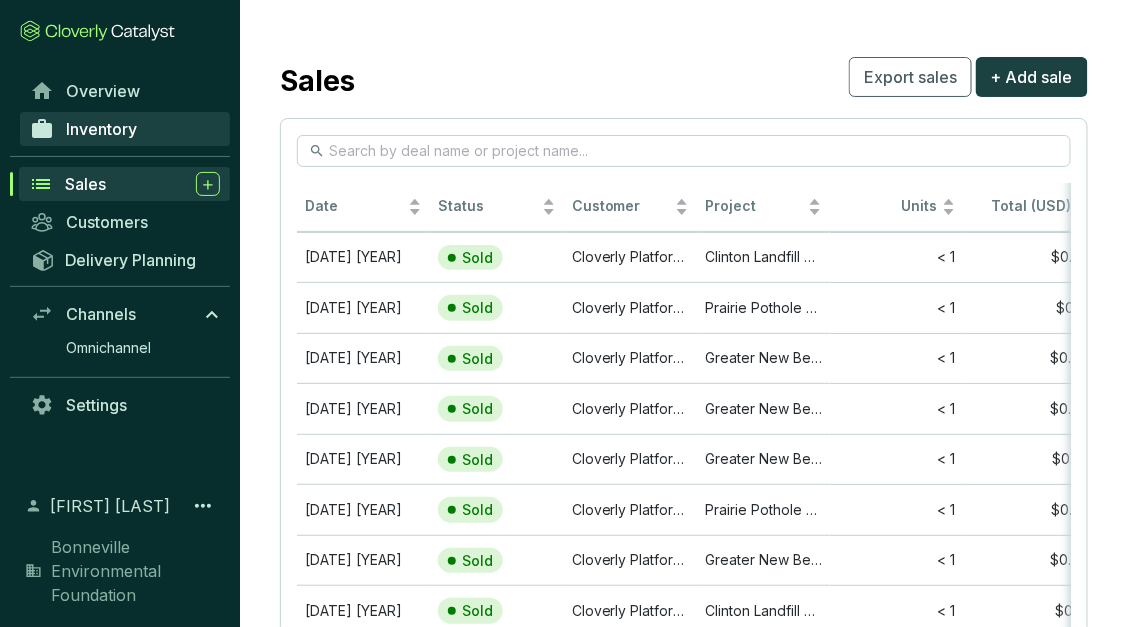 click on "Inventory" at bounding box center (125, 129) 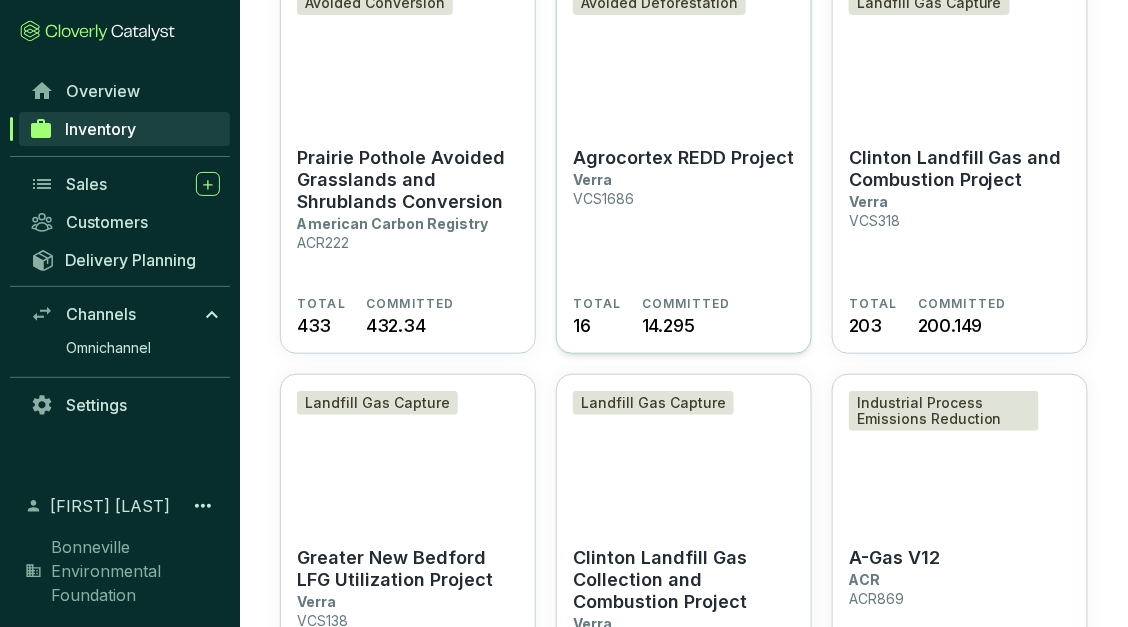 scroll, scrollTop: 0, scrollLeft: 0, axis: both 